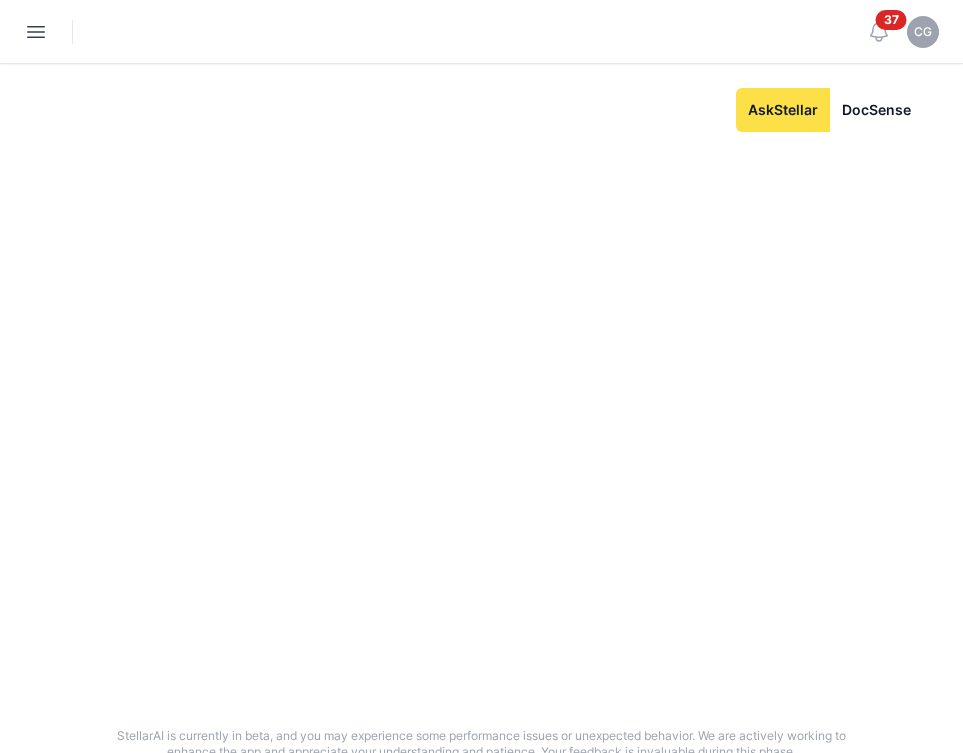 scroll, scrollTop: 0, scrollLeft: 0, axis: both 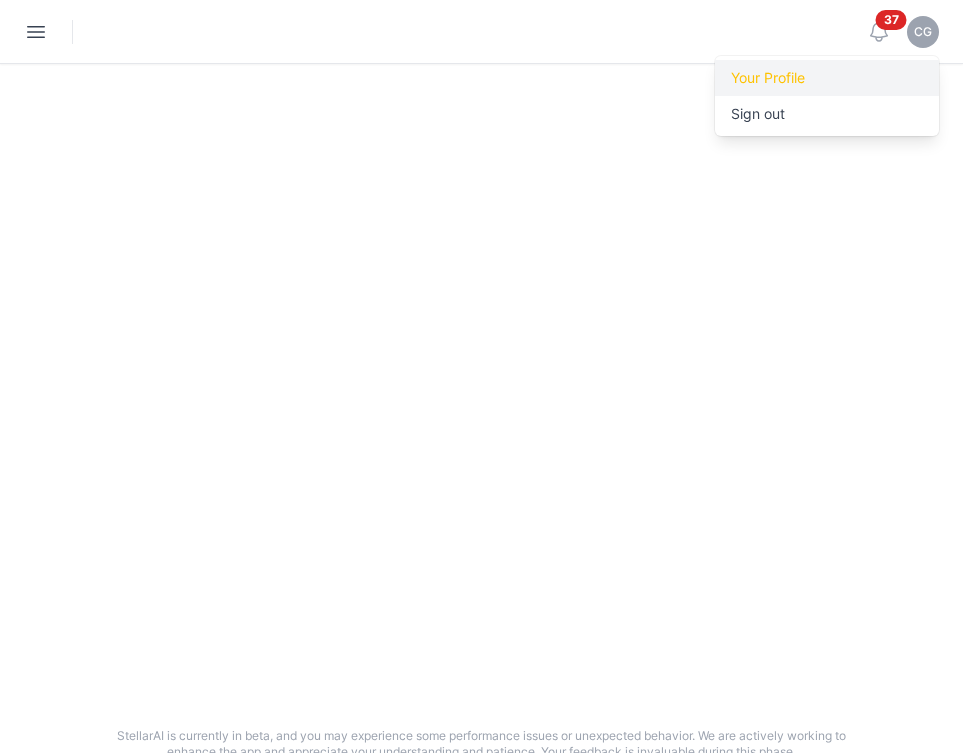 click on "Your Profile" at bounding box center (827, 78) 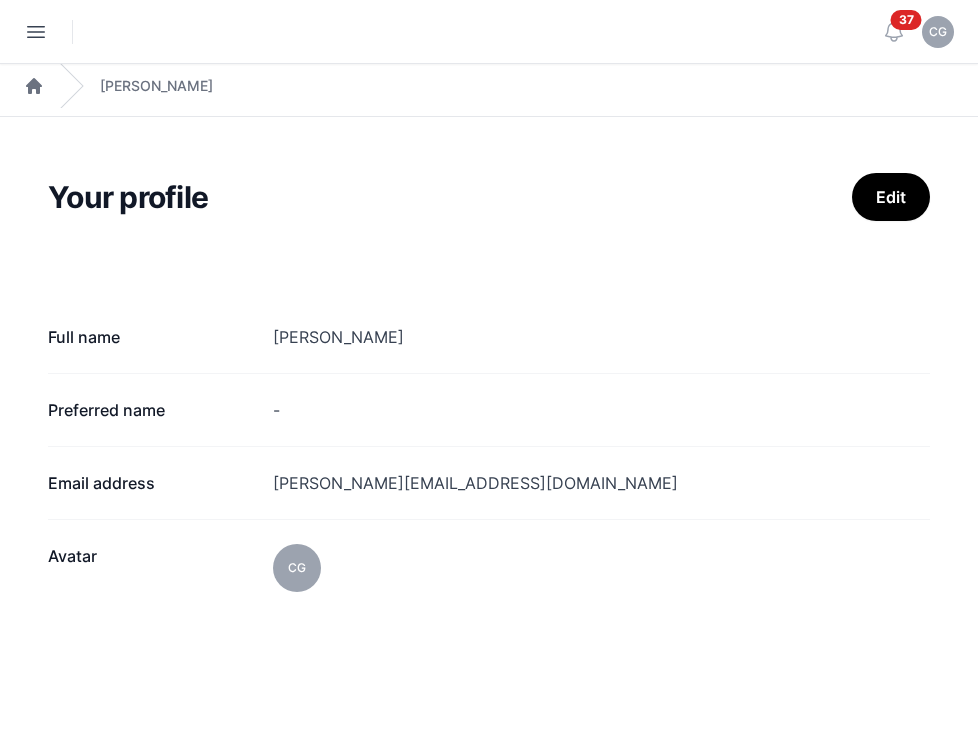 click on "Home" at bounding box center [34, 86] 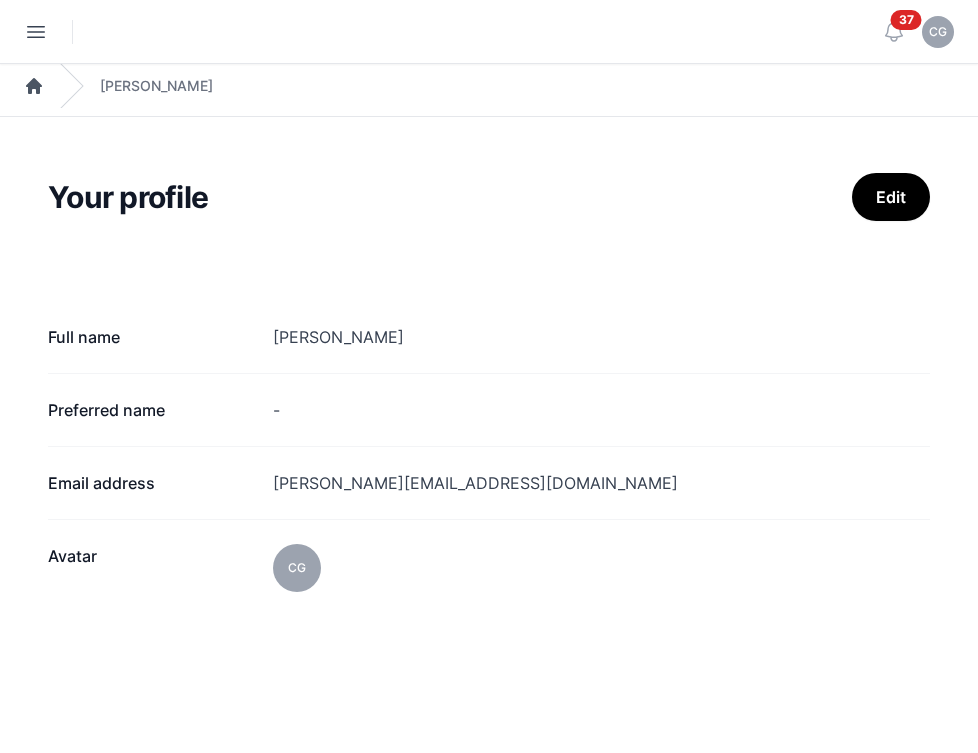 click 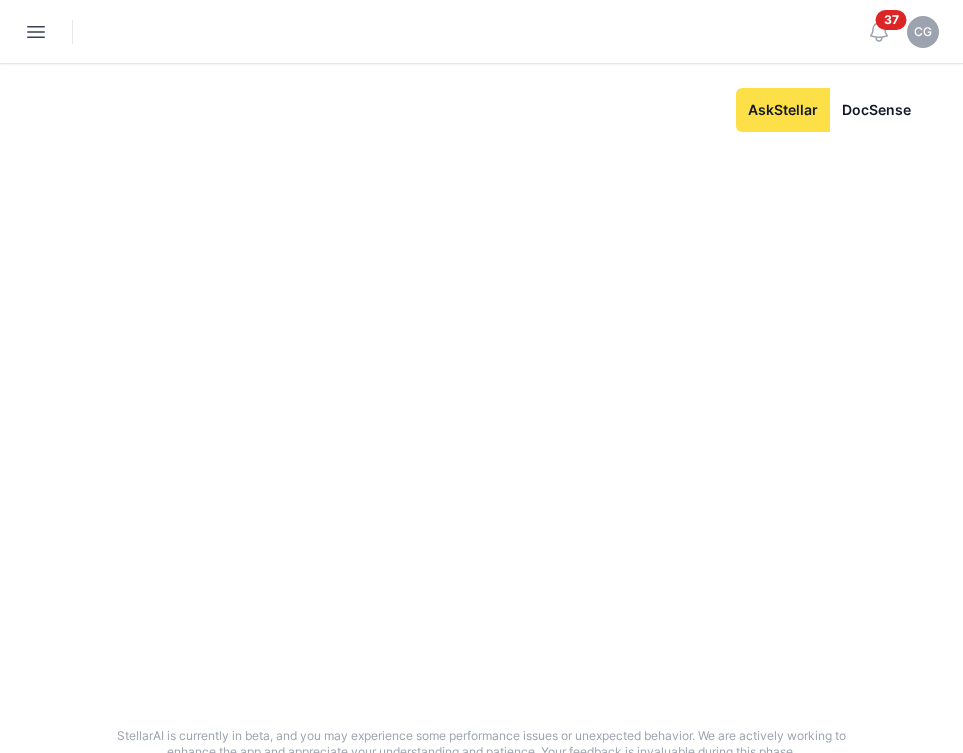 click 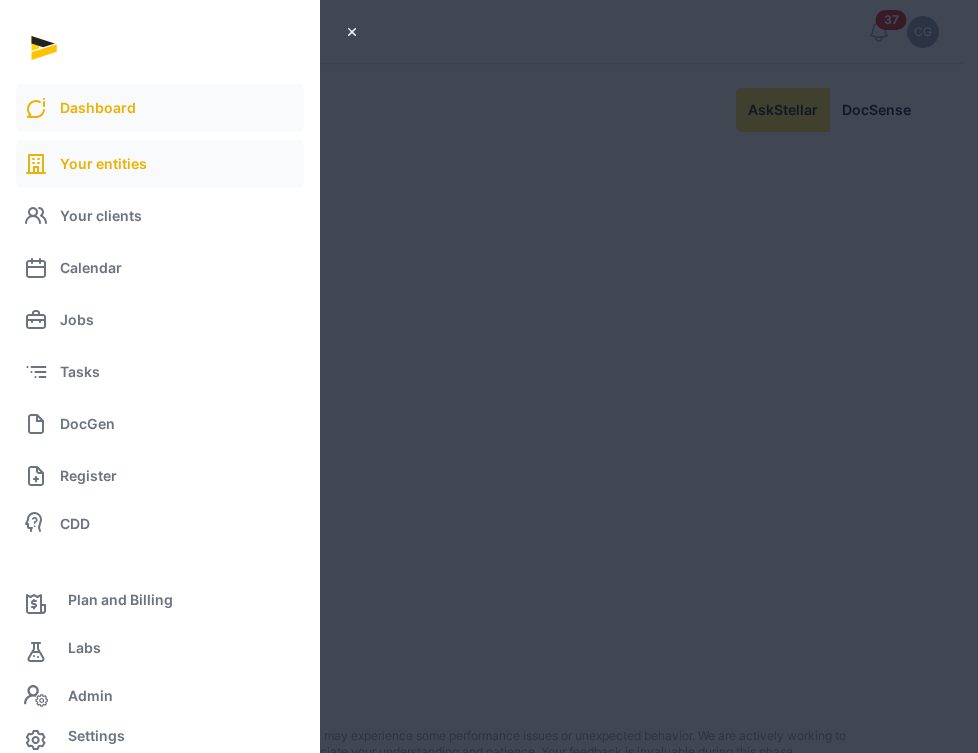 click on "Your entities" at bounding box center [160, 164] 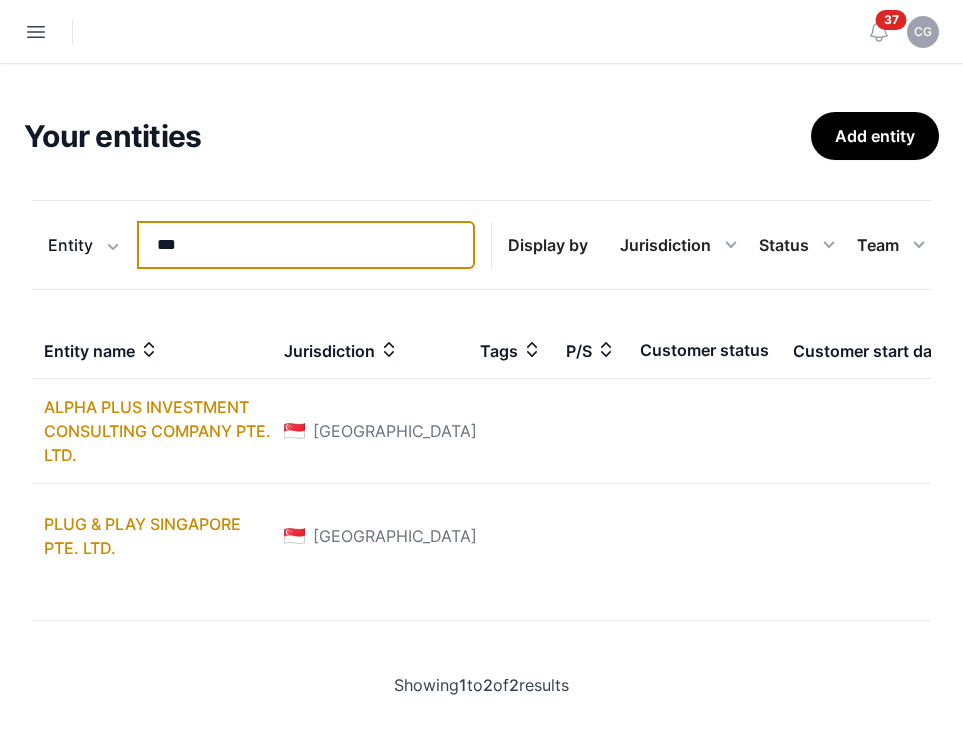 drag, startPoint x: 255, startPoint y: 250, endPoint x: -61, endPoint y: 232, distance: 316.51224 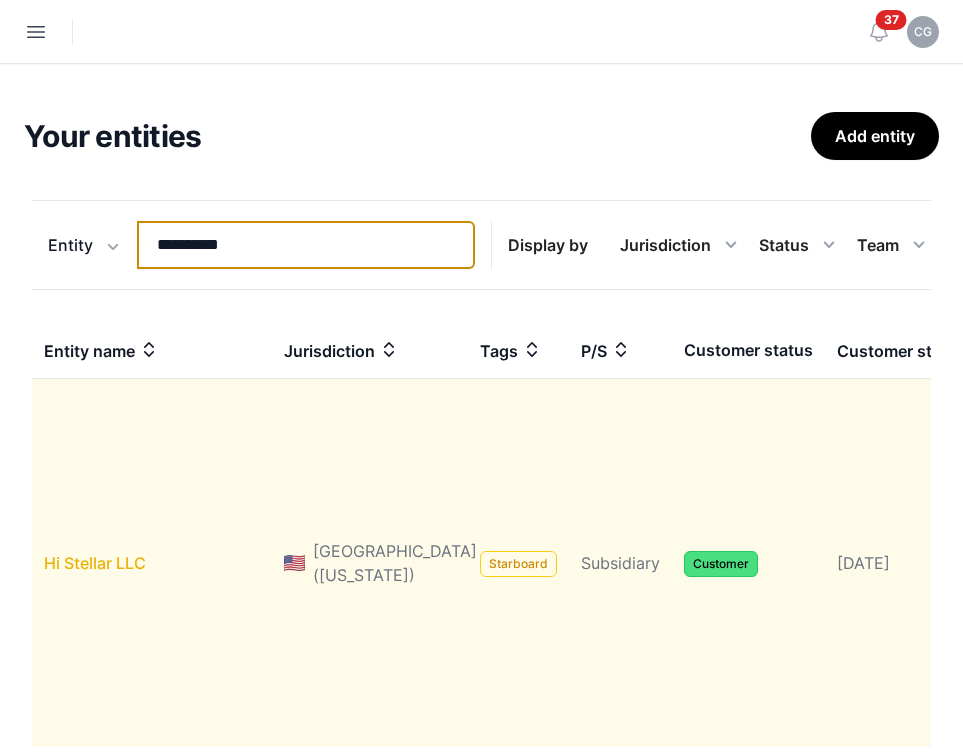type on "**********" 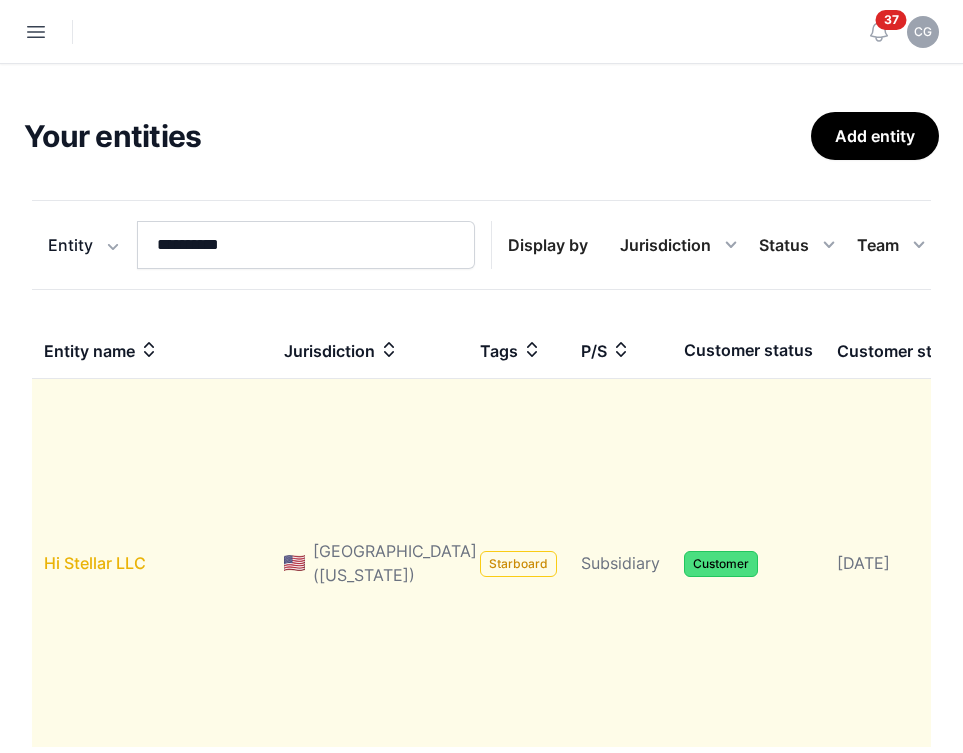 click on "Hi Stellar LLC" at bounding box center [95, 563] 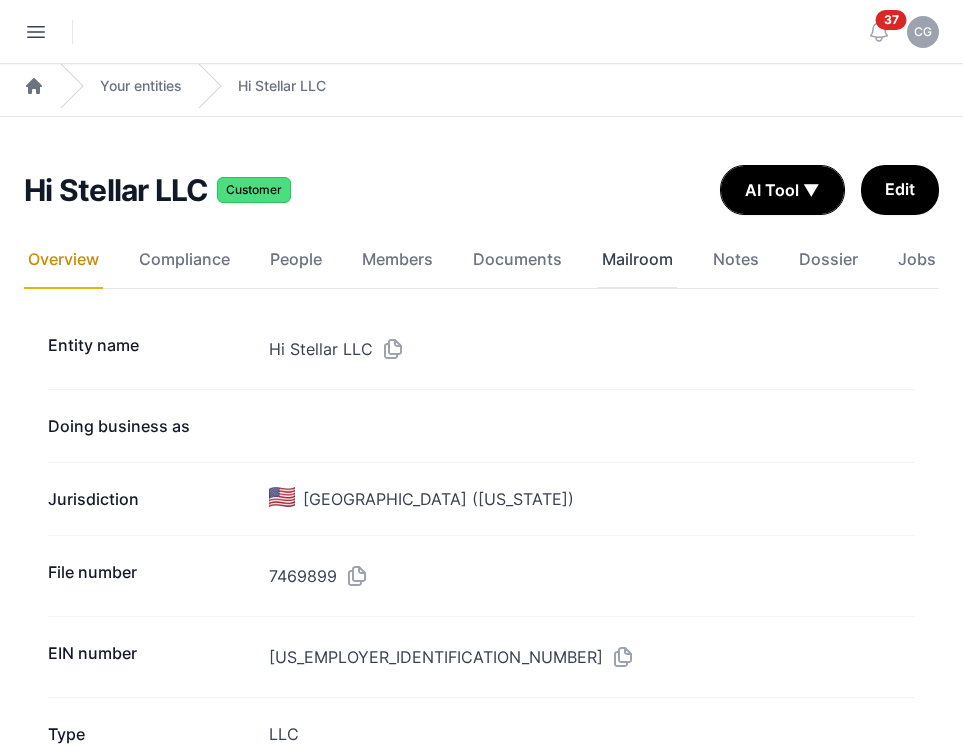 click on "Mailroom" 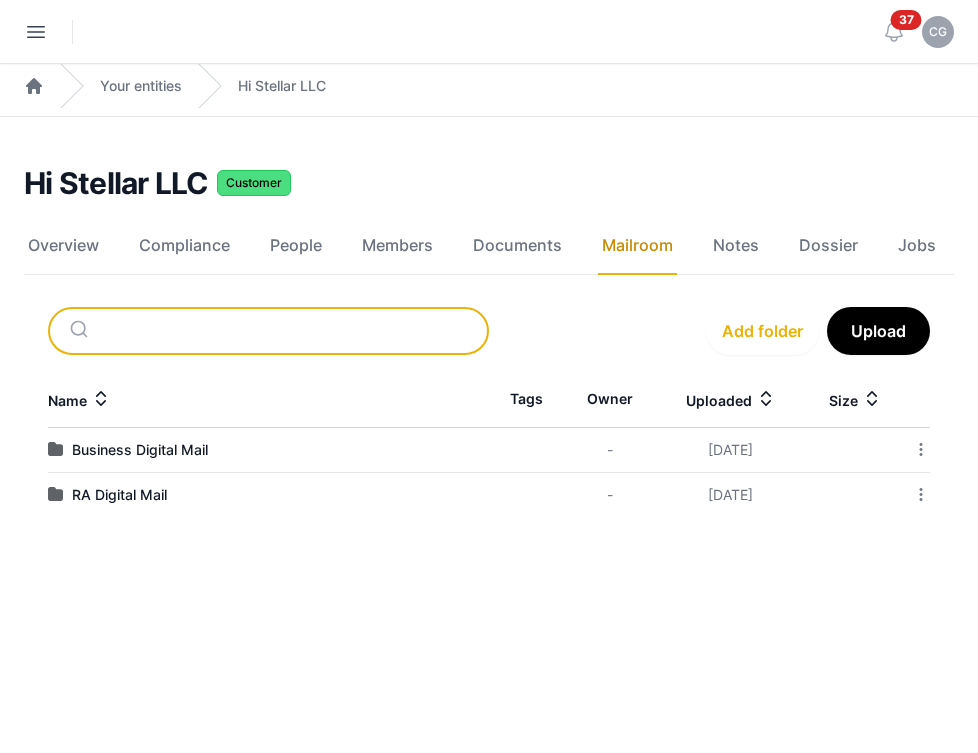 click at bounding box center [292, 331] 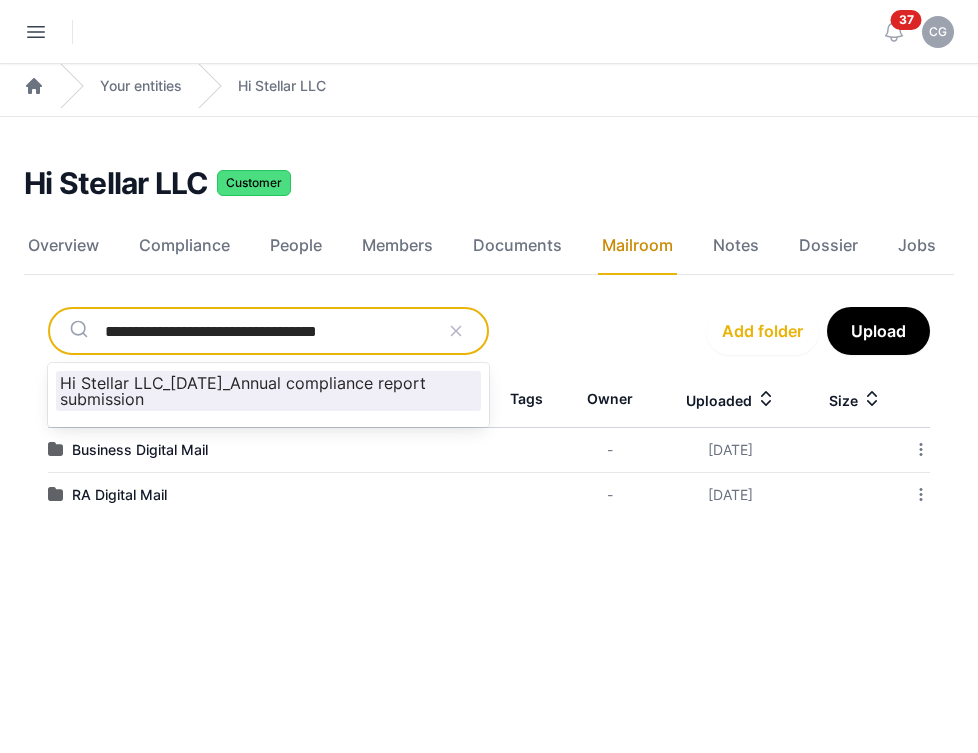 click on "Hi Stellar LLC_[DATE]_Annual compliance report submission" at bounding box center (268, 391) 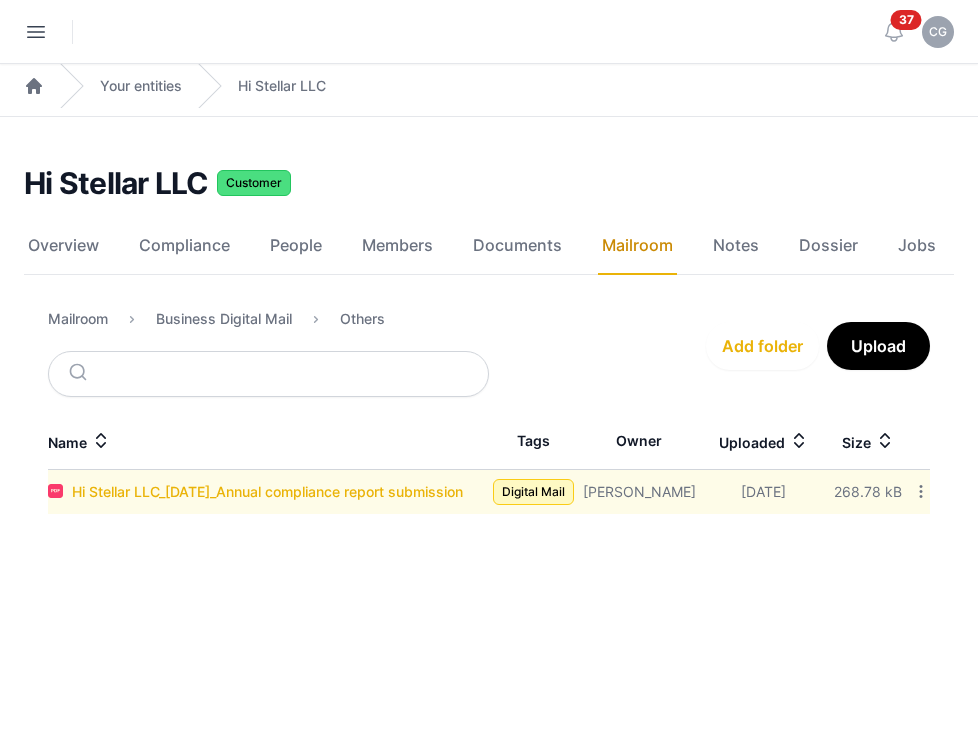 click on "Hi Stellar LLC_[DATE]_Annual compliance report submission" at bounding box center (267, 492) 